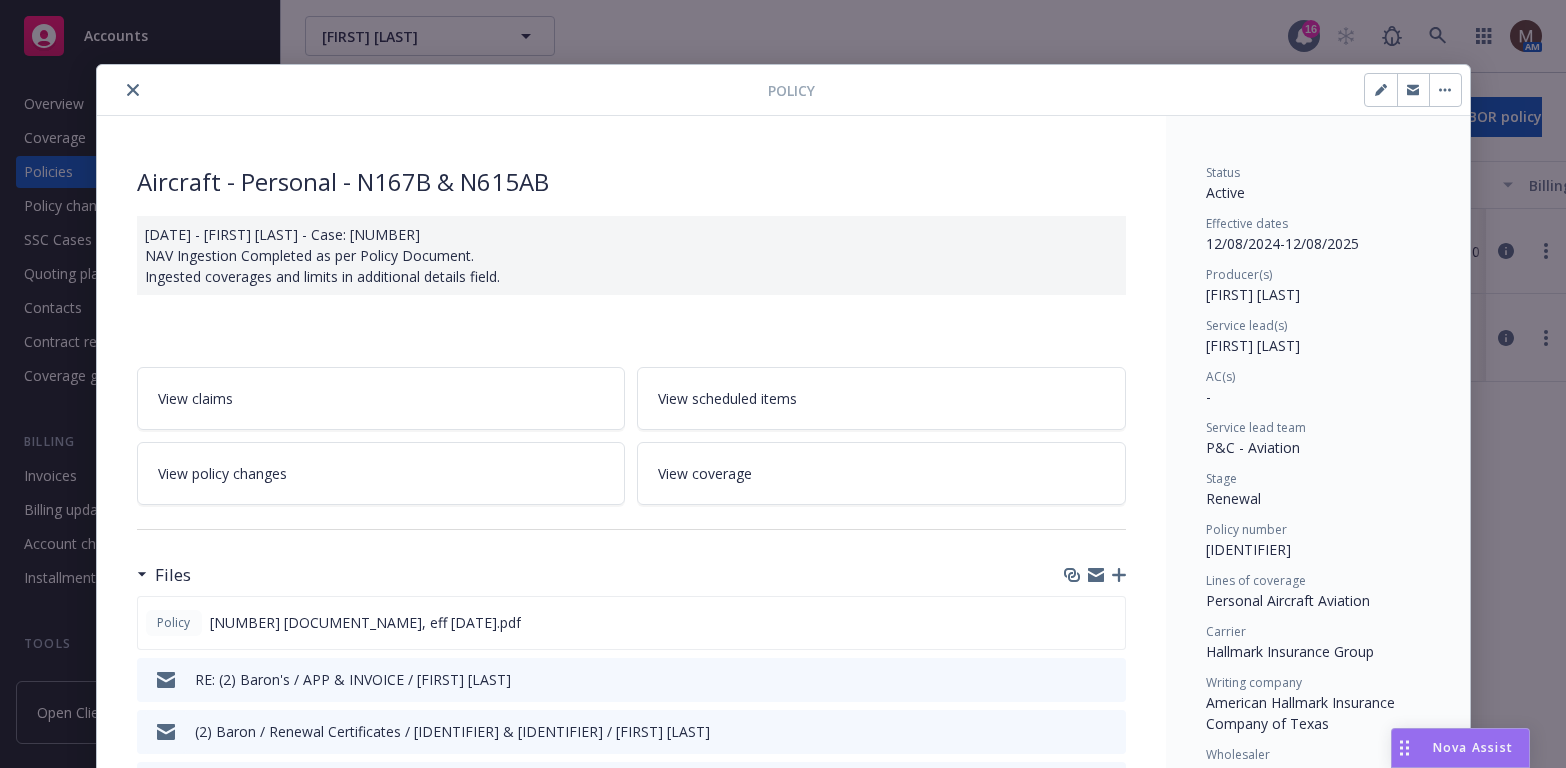 scroll, scrollTop: 0, scrollLeft: 0, axis: both 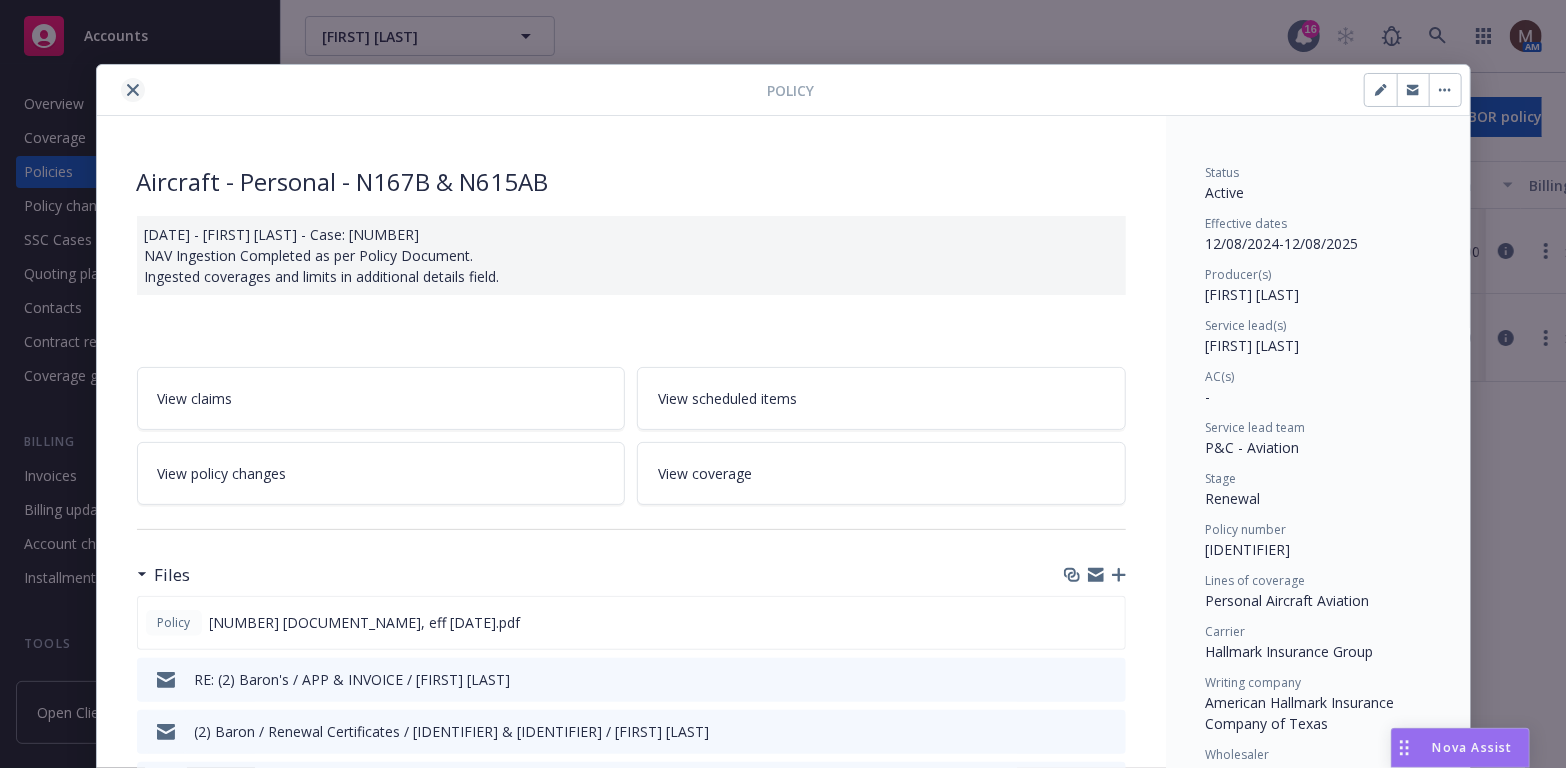 click 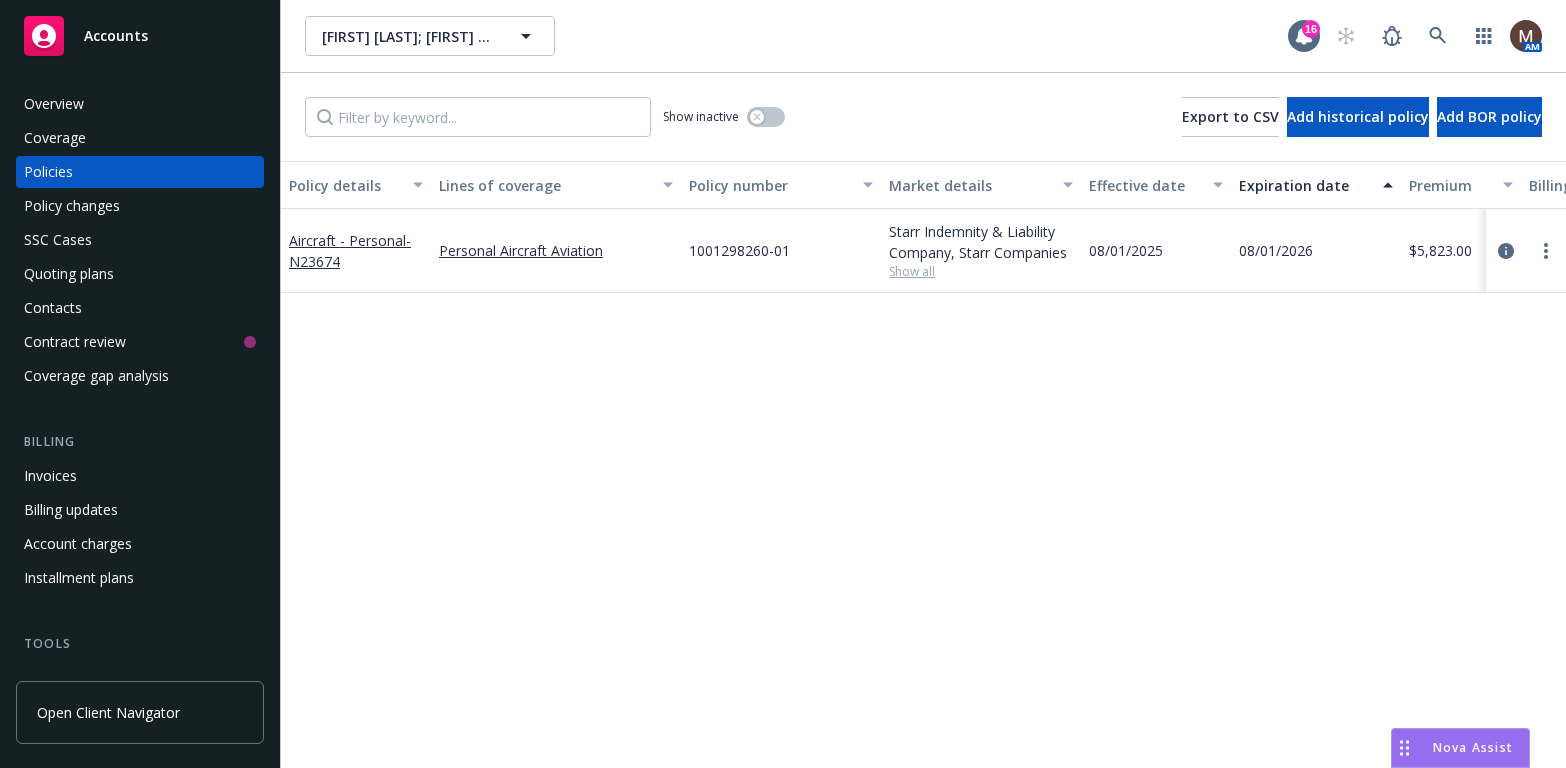 scroll, scrollTop: 0, scrollLeft: 0, axis: both 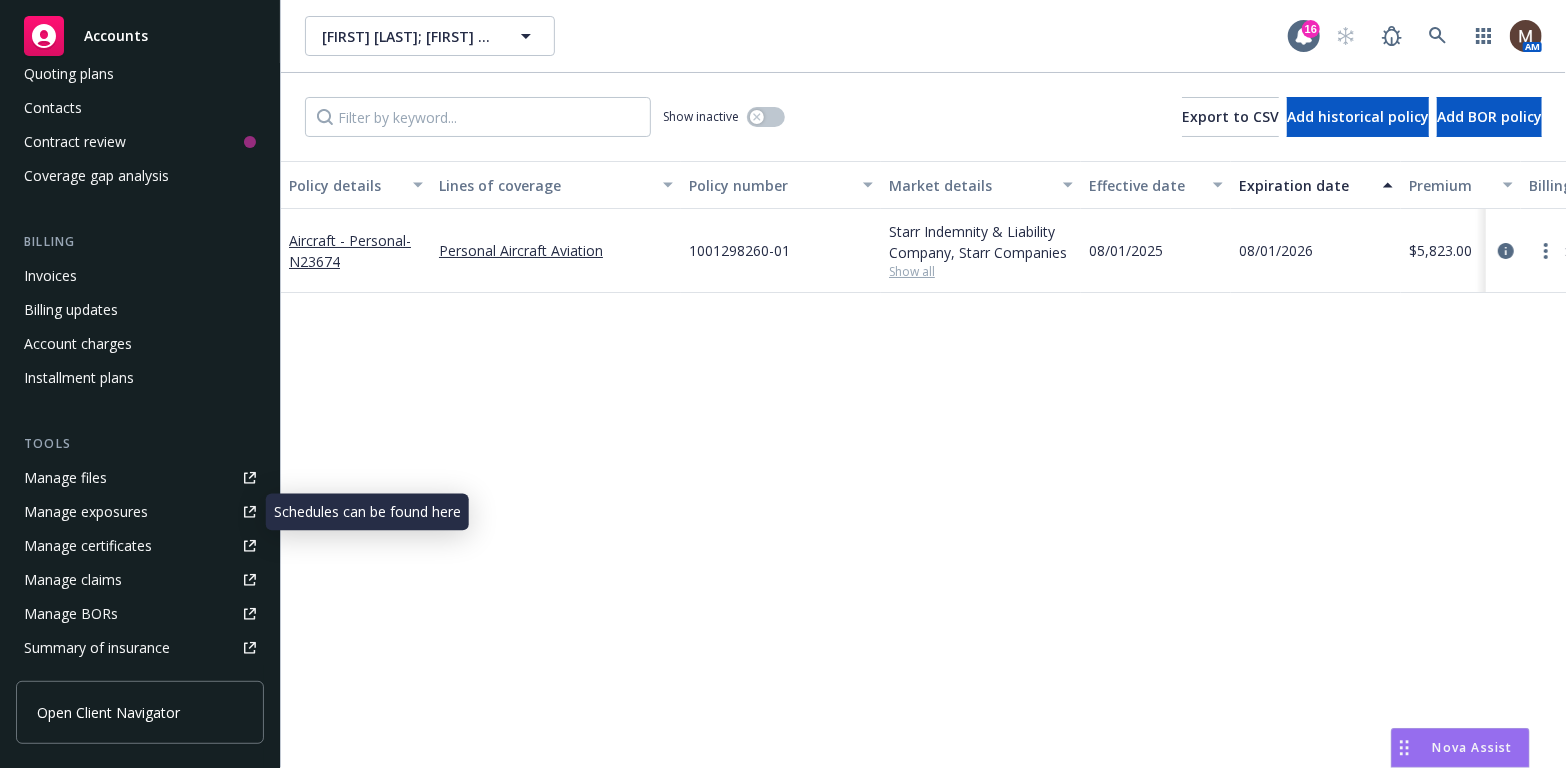 click on "Manage files" at bounding box center [140, 478] 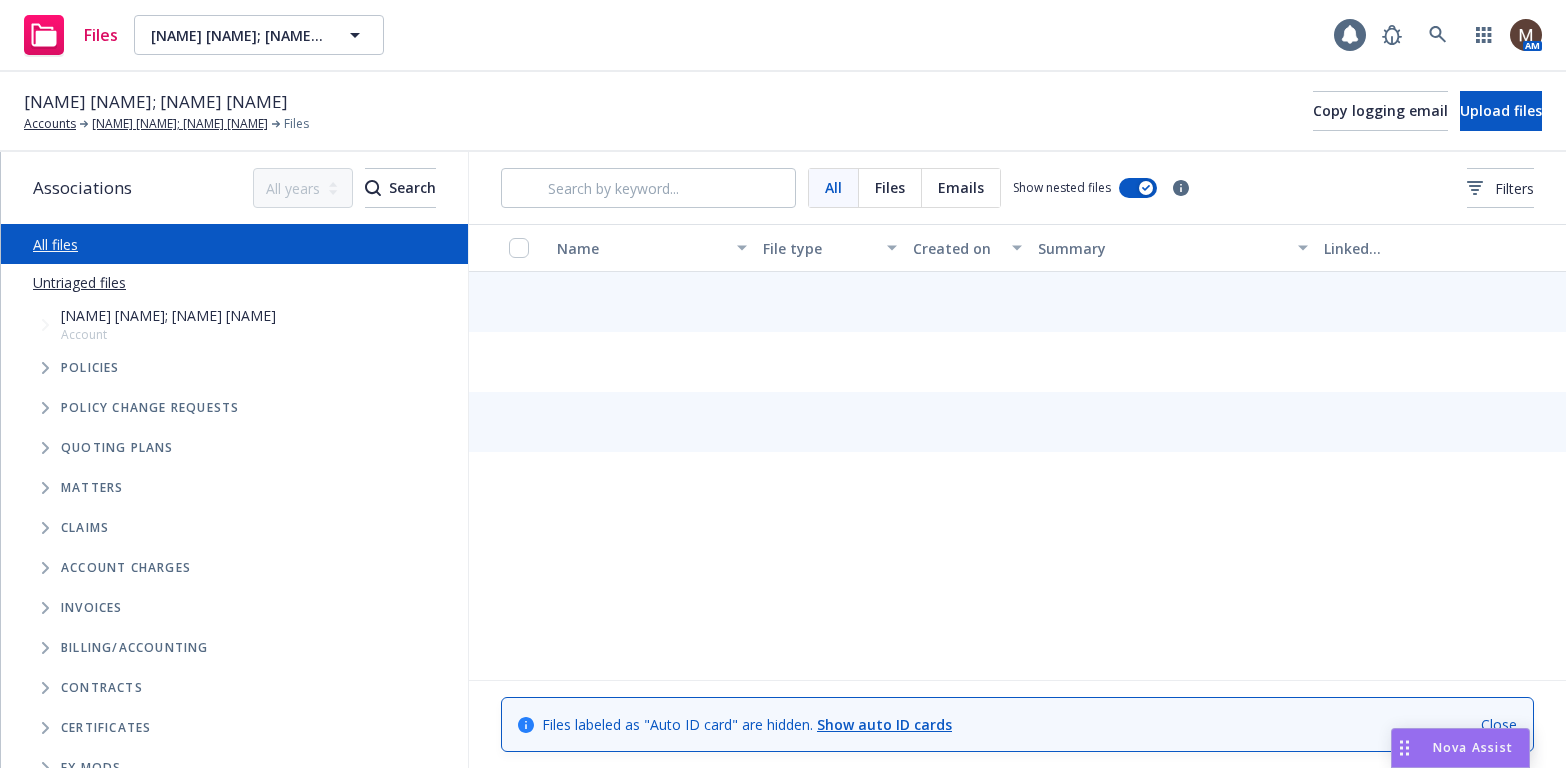 scroll, scrollTop: 0, scrollLeft: 0, axis: both 